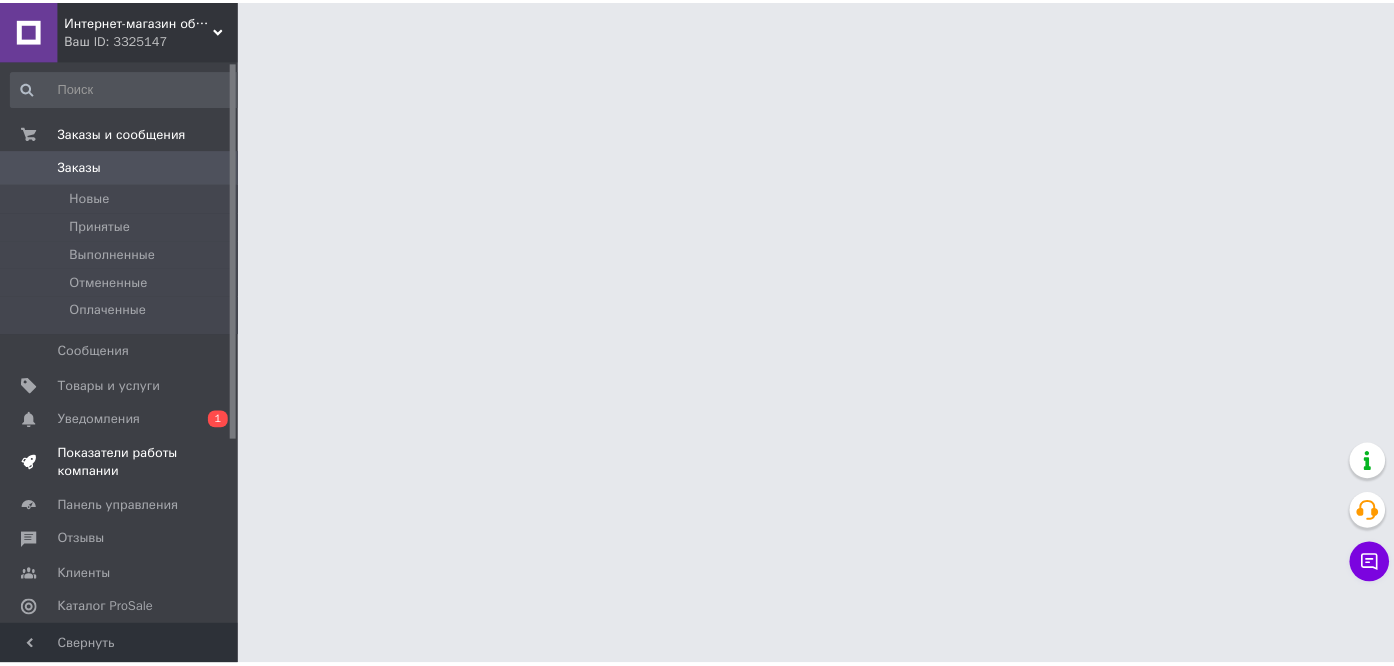 scroll, scrollTop: 0, scrollLeft: 0, axis: both 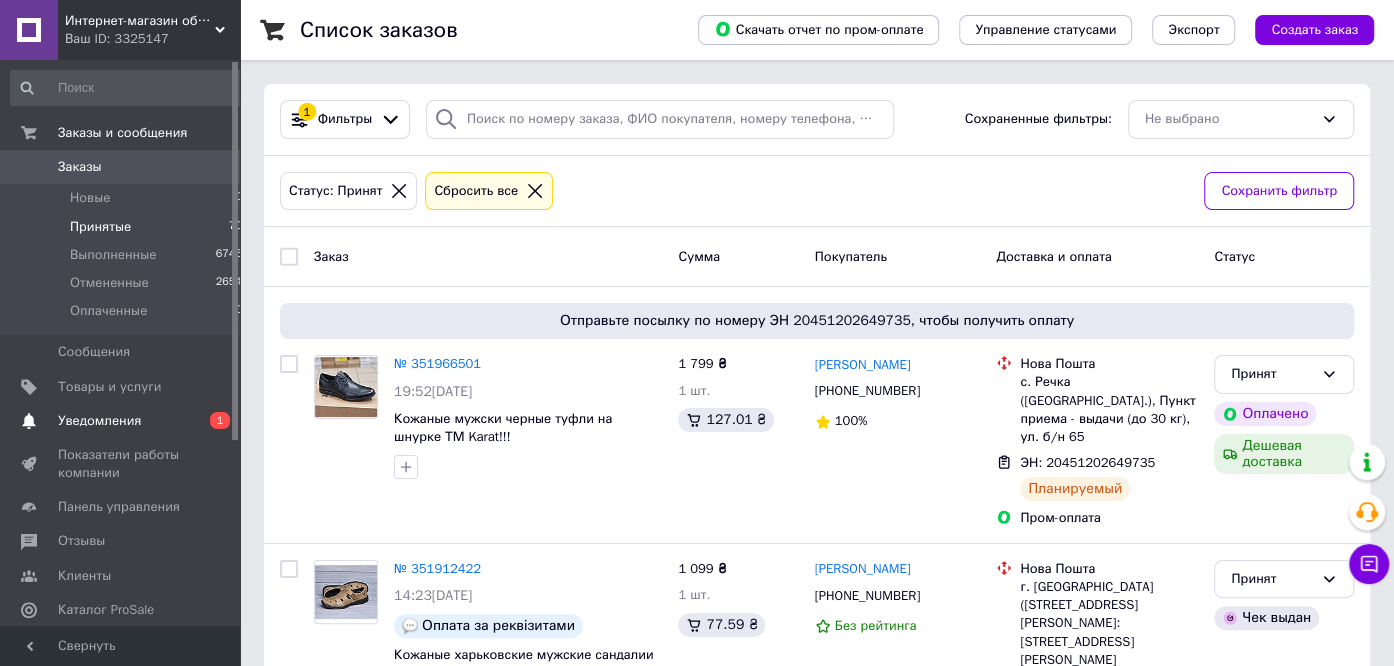 click on "Уведомления" at bounding box center [99, 421] 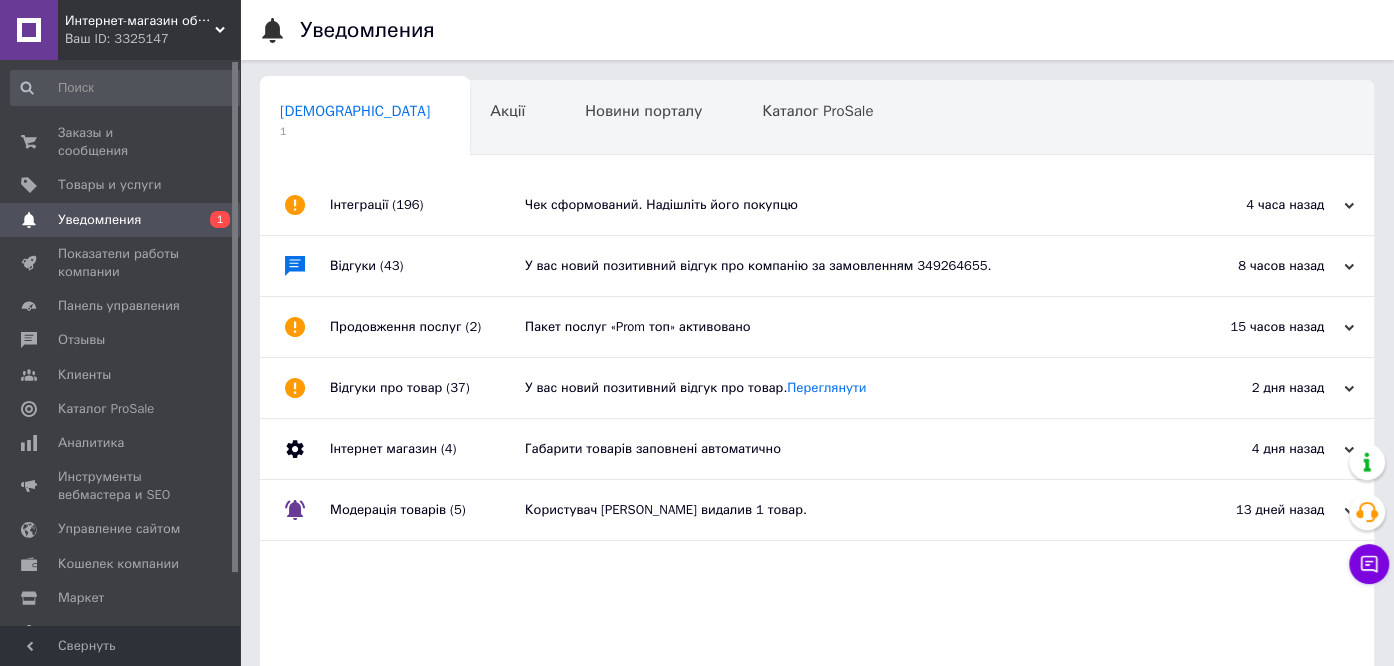 click on "Чек сформований. Надішліть його покупцю" at bounding box center (839, 205) 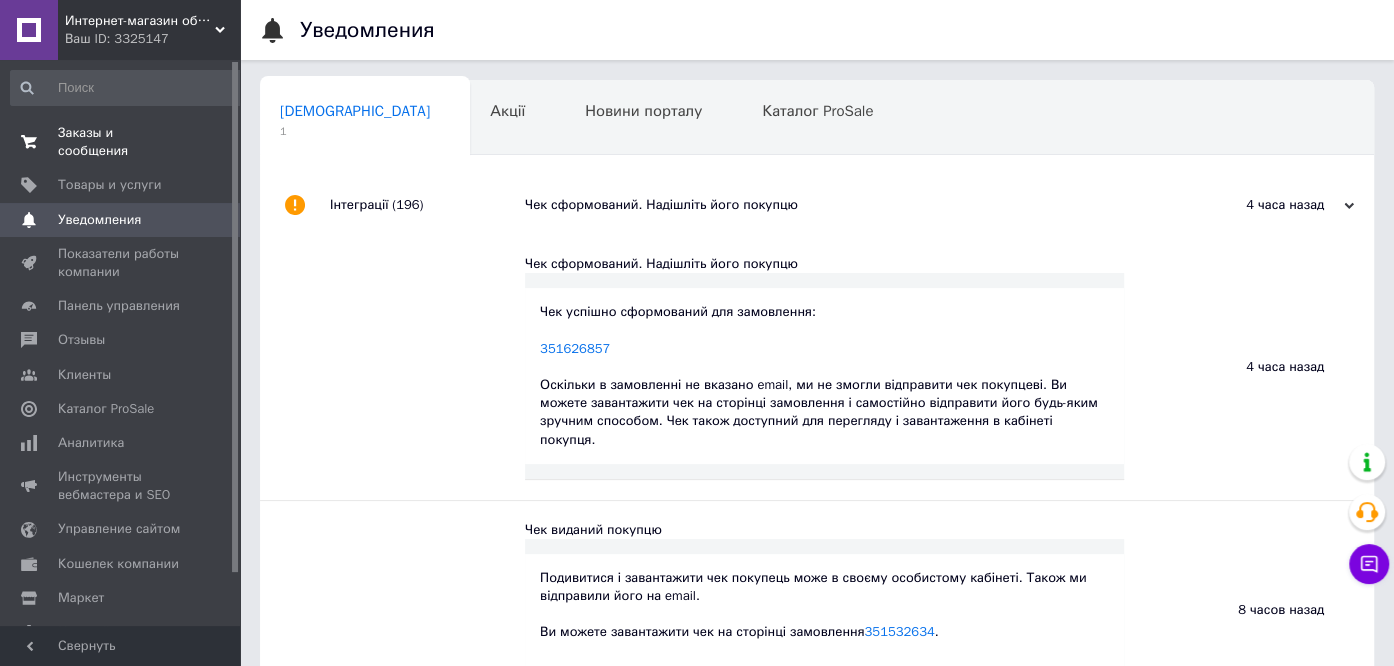 click on "Заказы и сообщения" at bounding box center (121, 142) 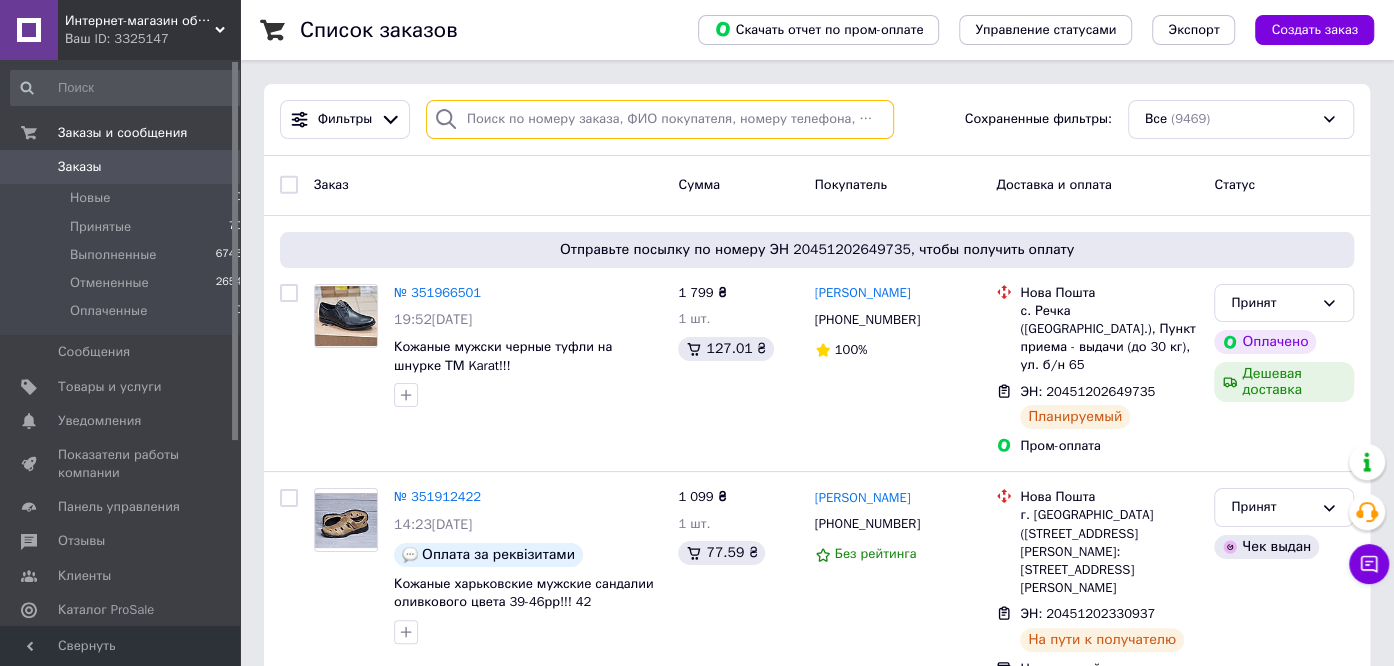 click at bounding box center (660, 119) 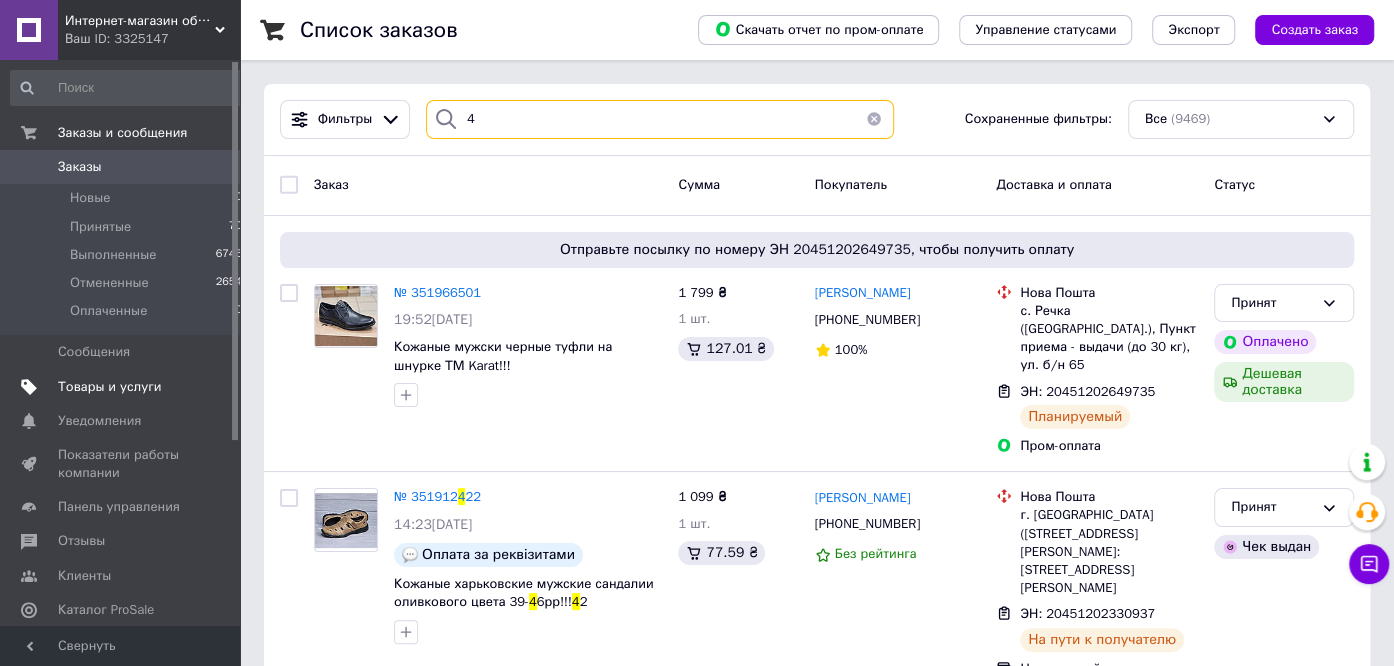 type on "4" 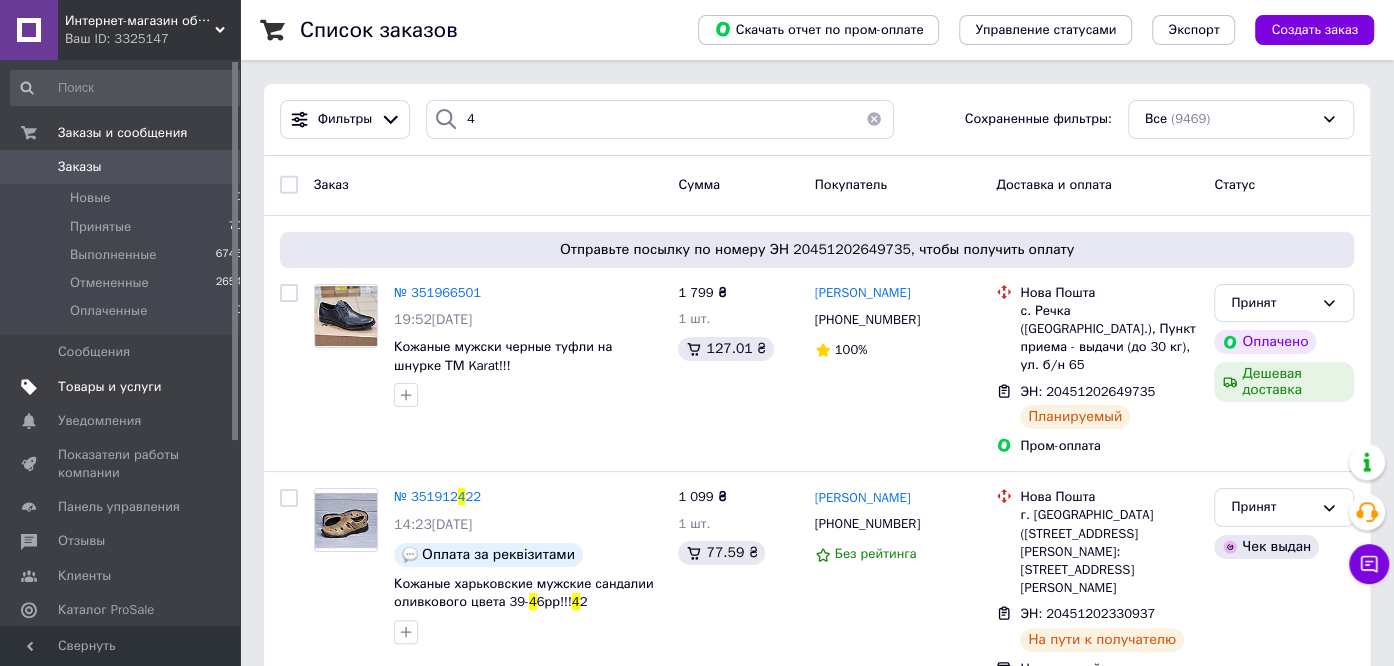 click on "Товары и услуги" at bounding box center (110, 387) 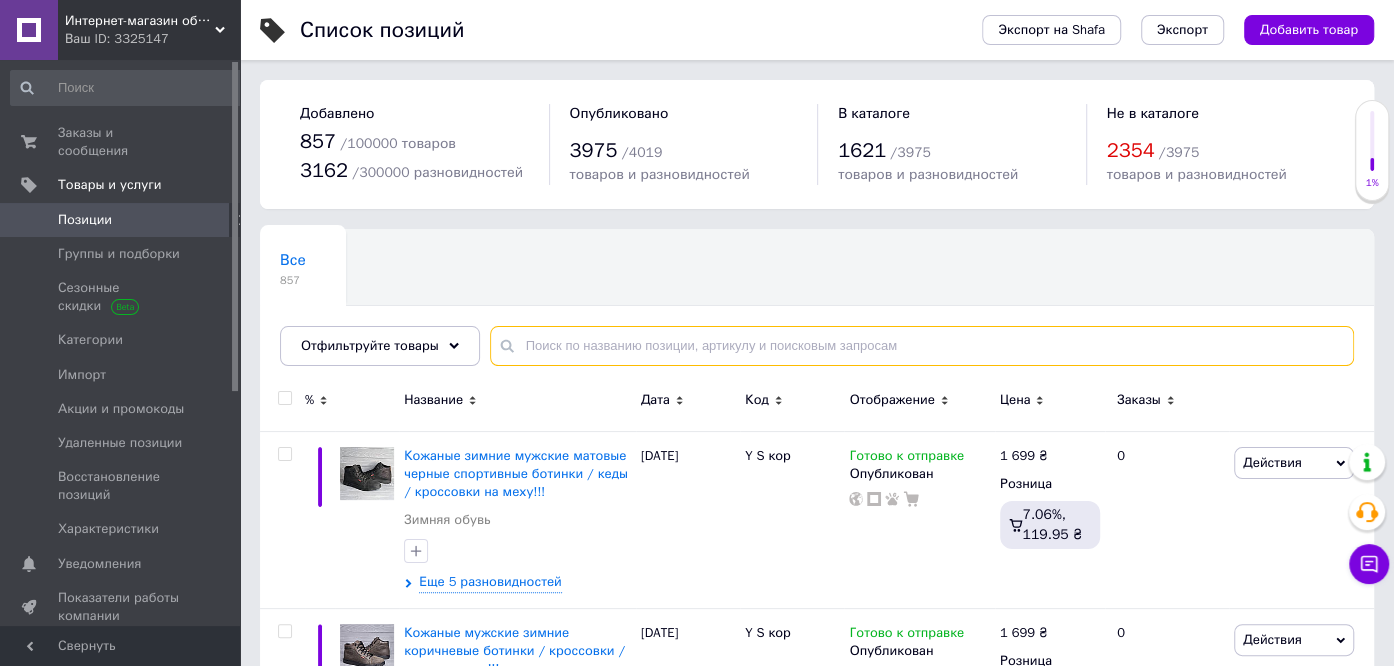 click at bounding box center [922, 346] 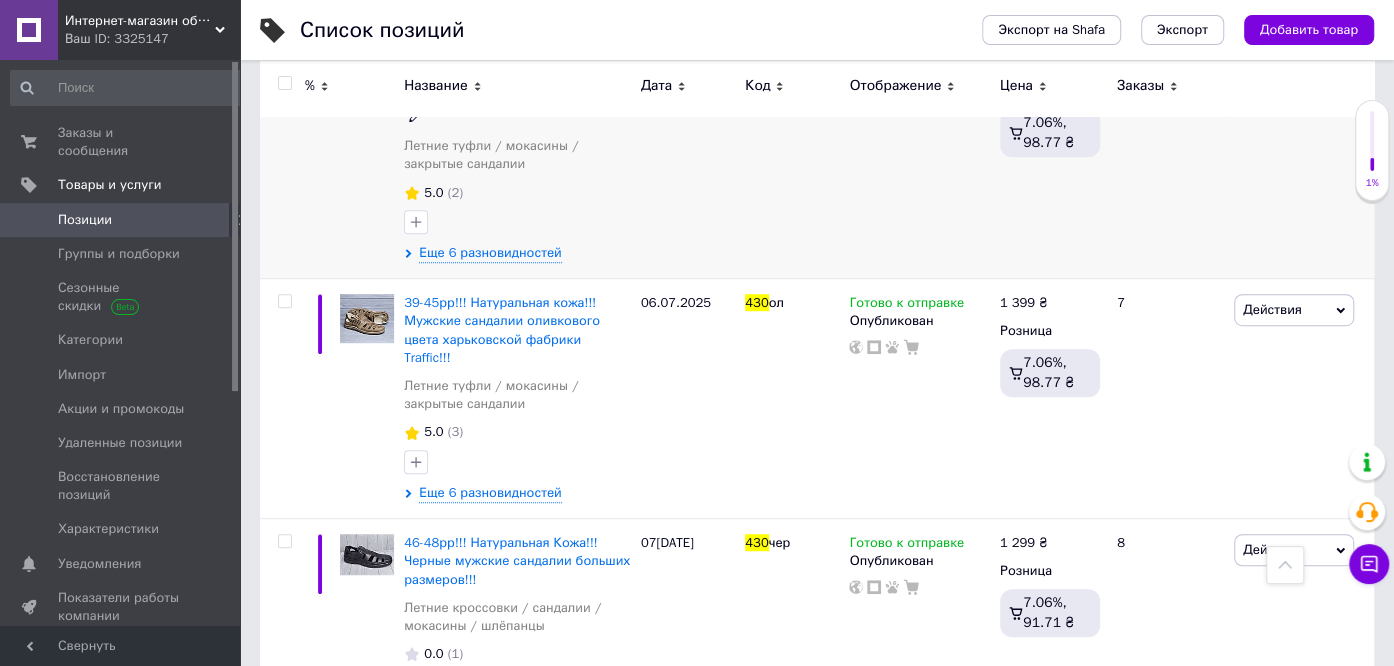 scroll, scrollTop: 739, scrollLeft: 0, axis: vertical 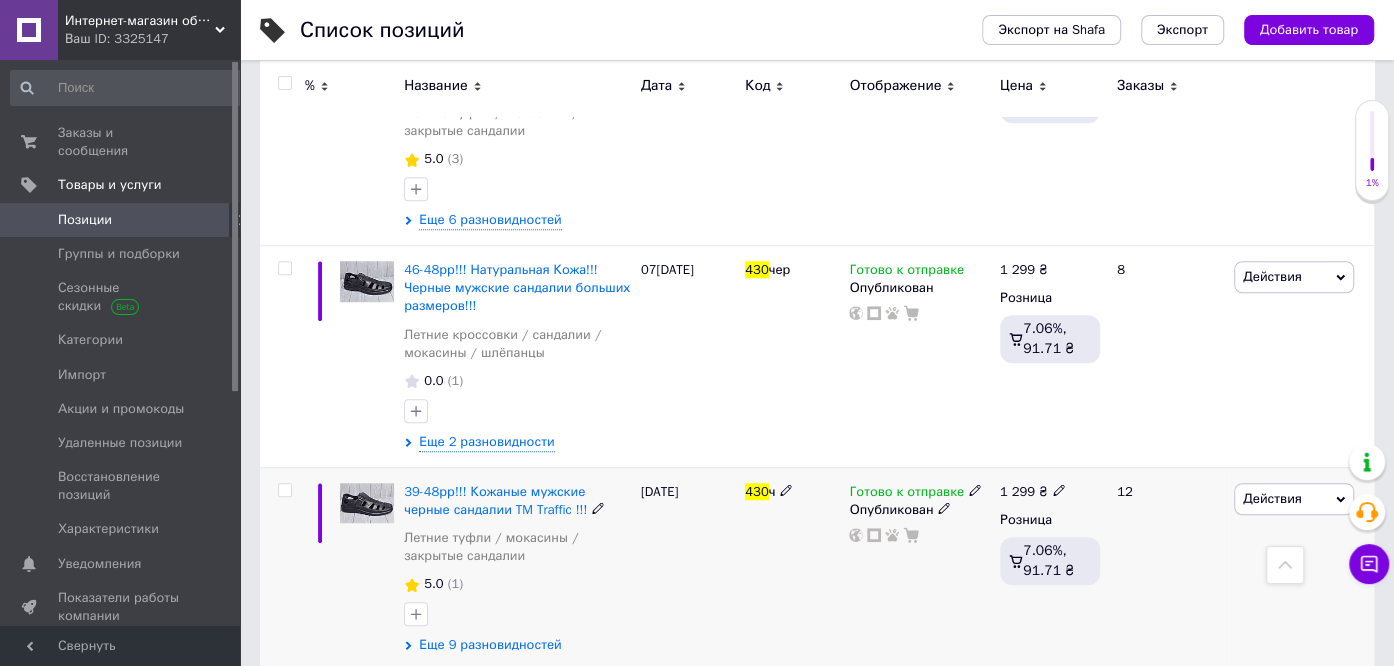 click on "Еще 9 разновидностей" at bounding box center (490, 645) 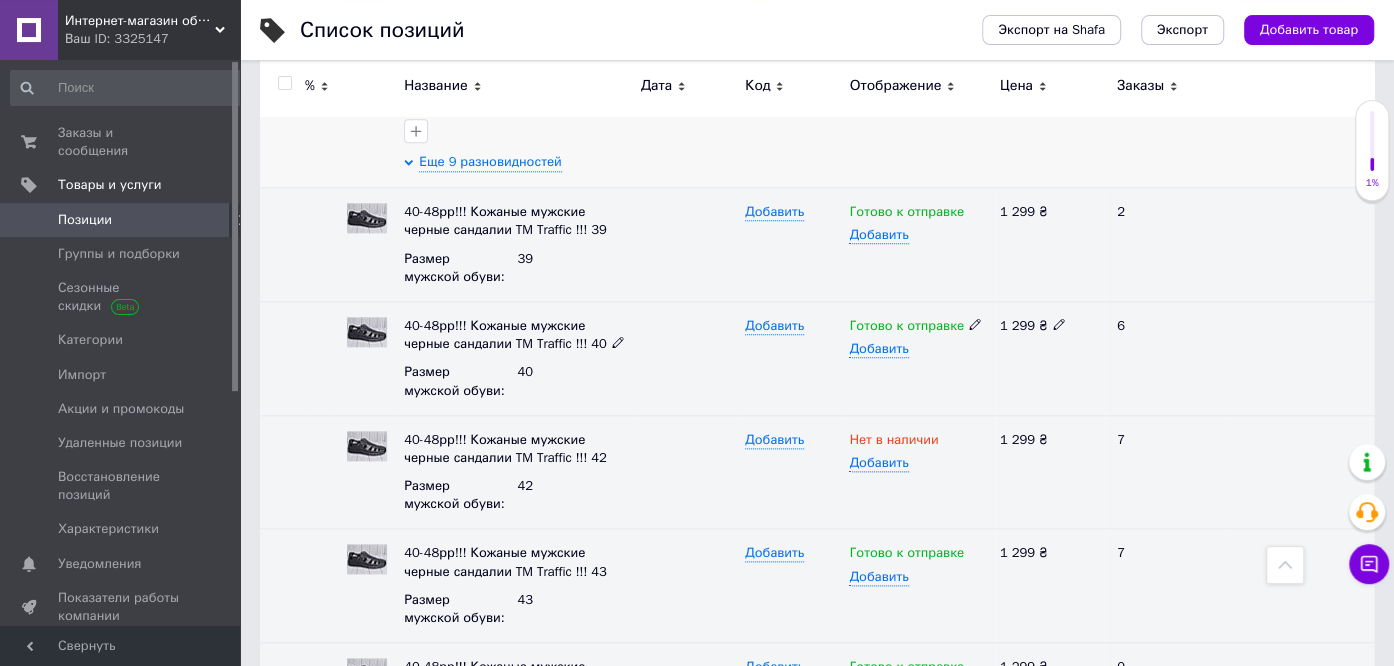 scroll, scrollTop: 1333, scrollLeft: 0, axis: vertical 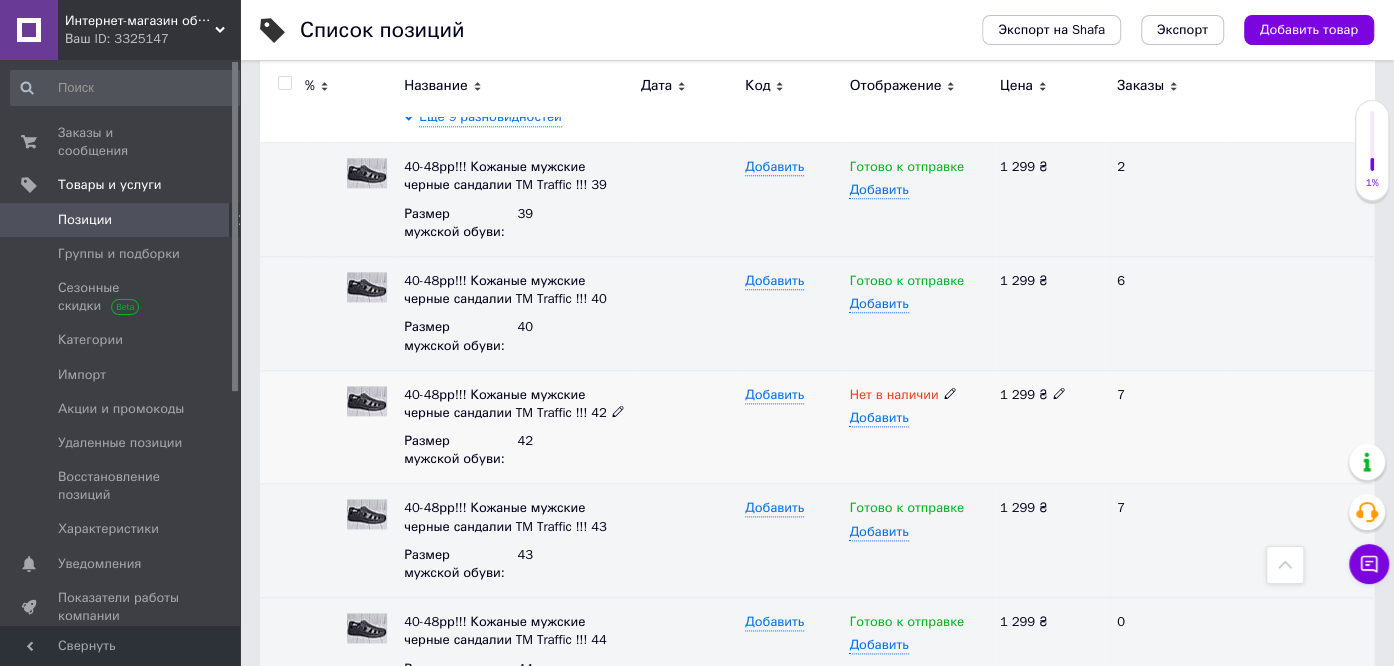 click 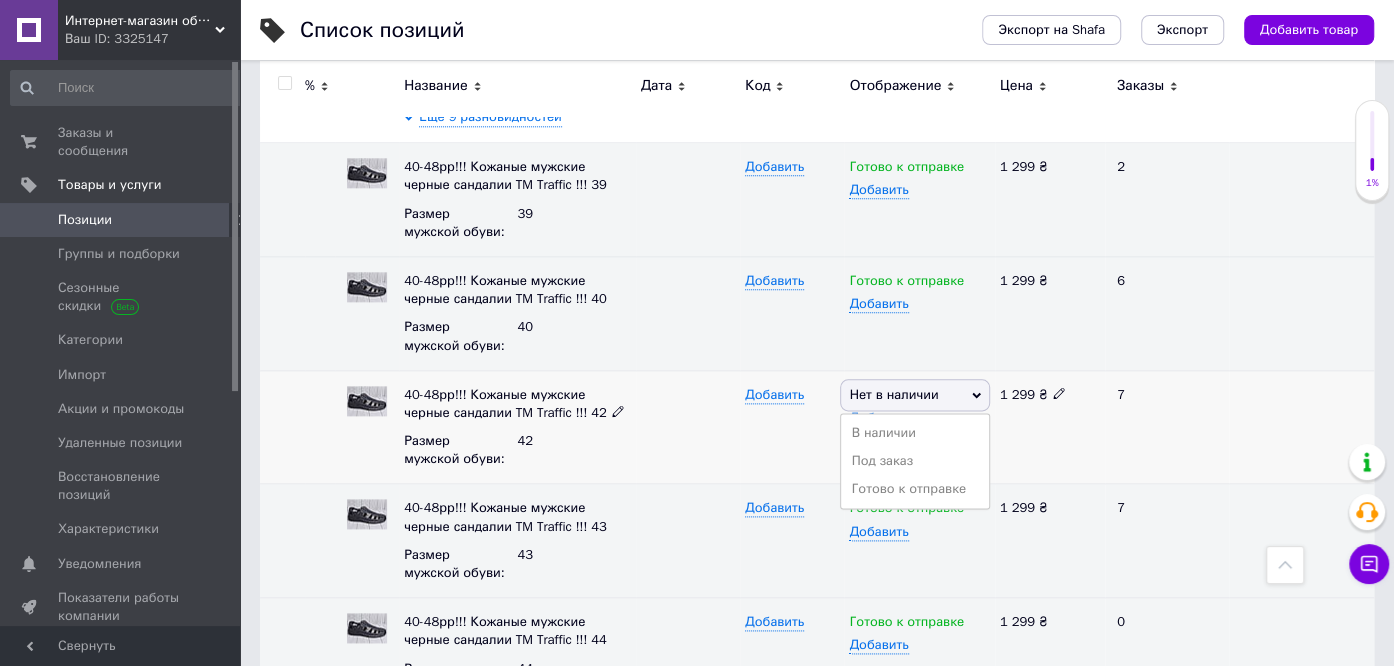 click on "Готово к отправке" at bounding box center [914, 489] 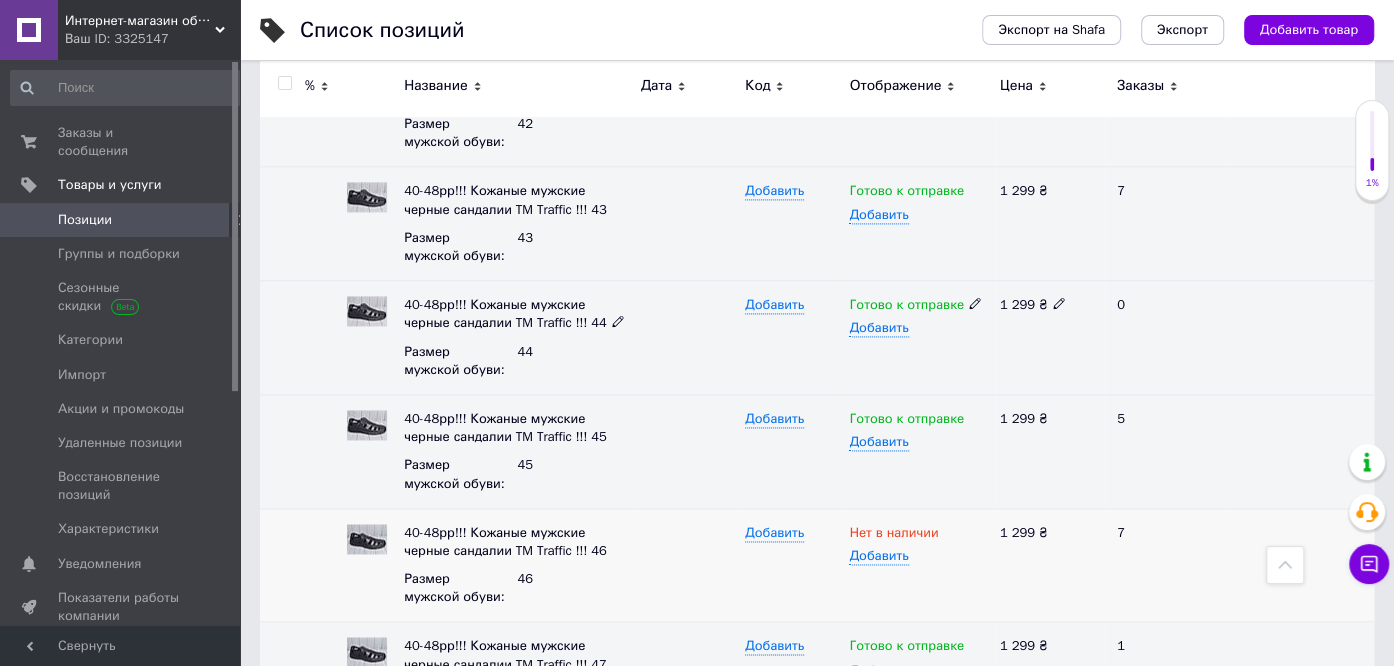 scroll, scrollTop: 1861, scrollLeft: 0, axis: vertical 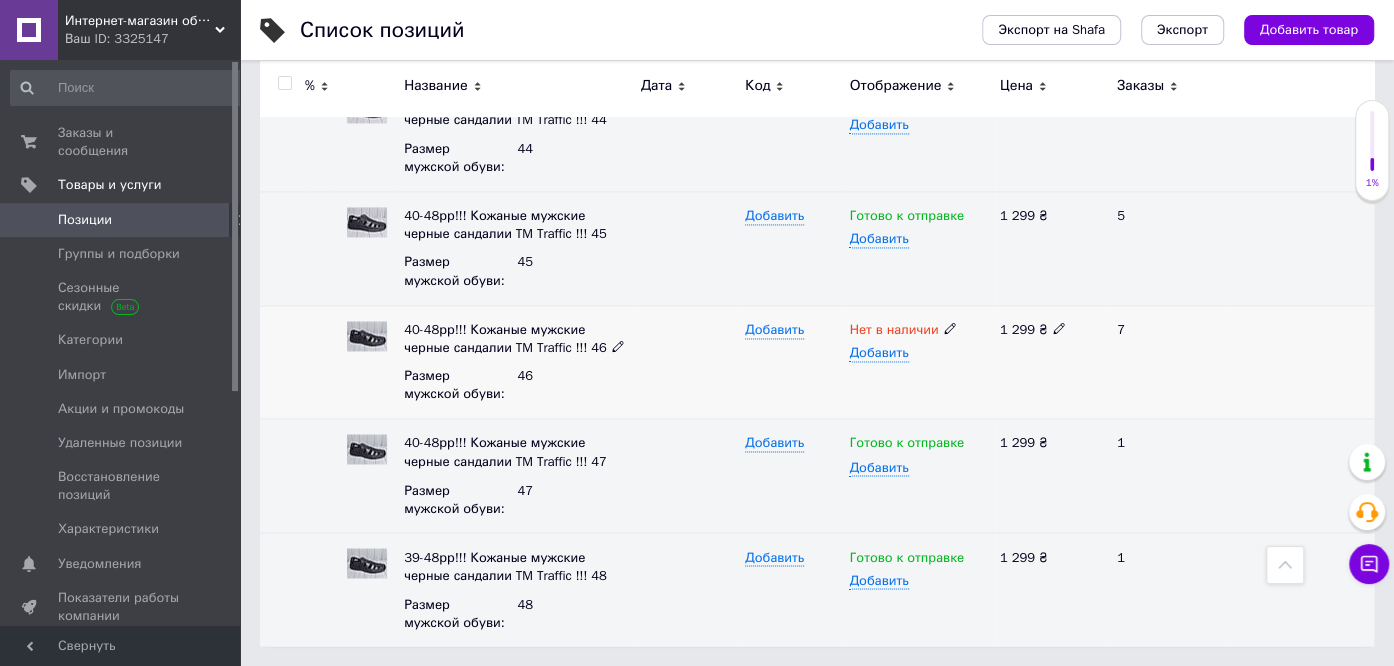 click at bounding box center (950, 327) 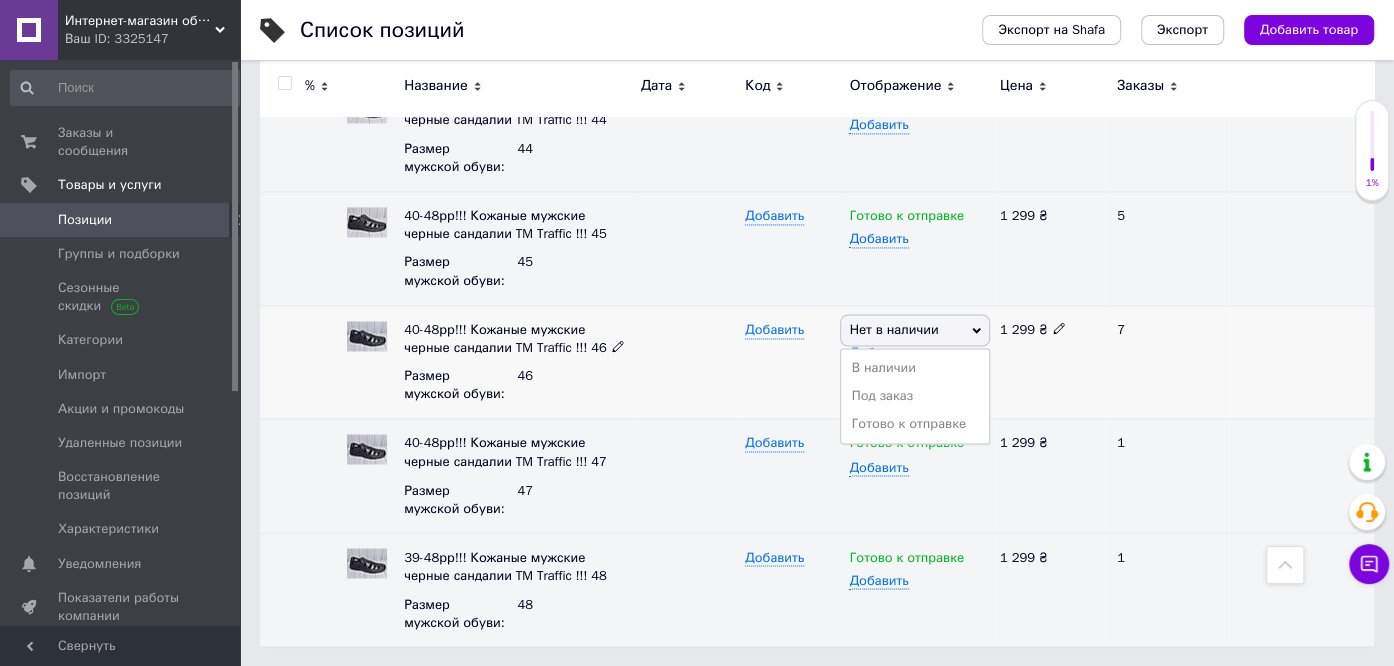 click on "Готово к отправке" at bounding box center (914, 424) 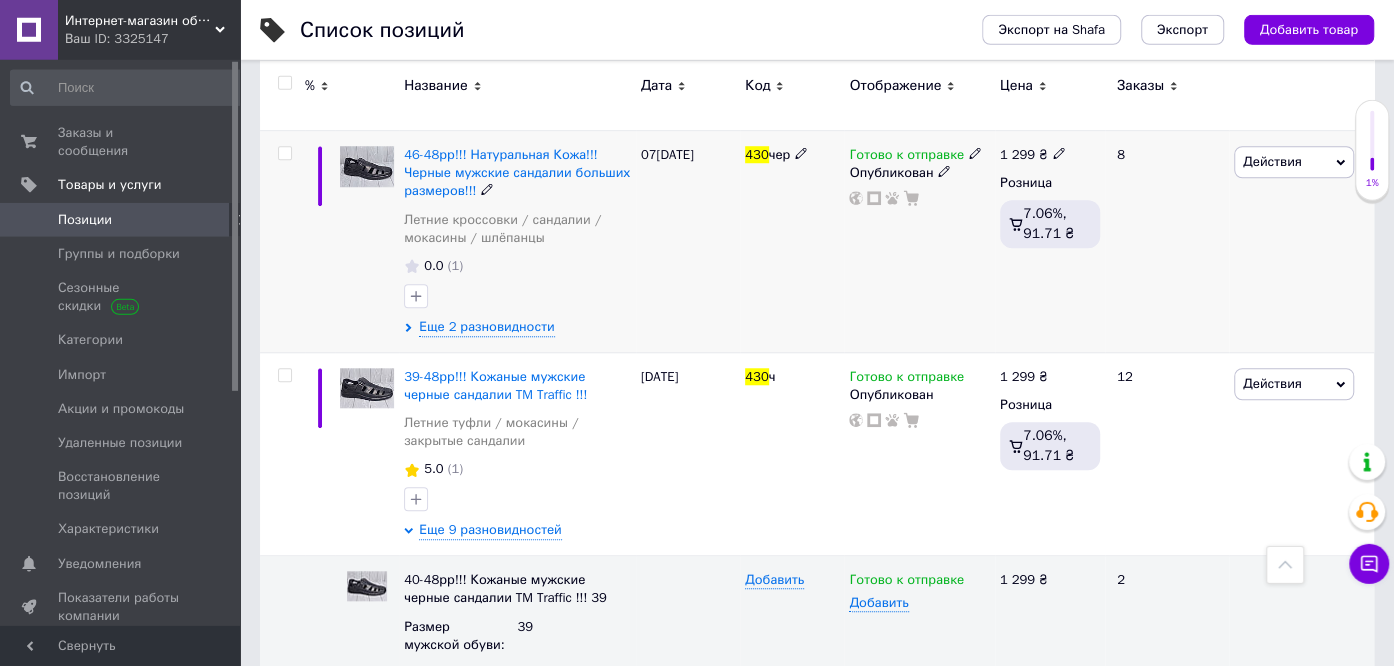 scroll, scrollTop: 933, scrollLeft: 0, axis: vertical 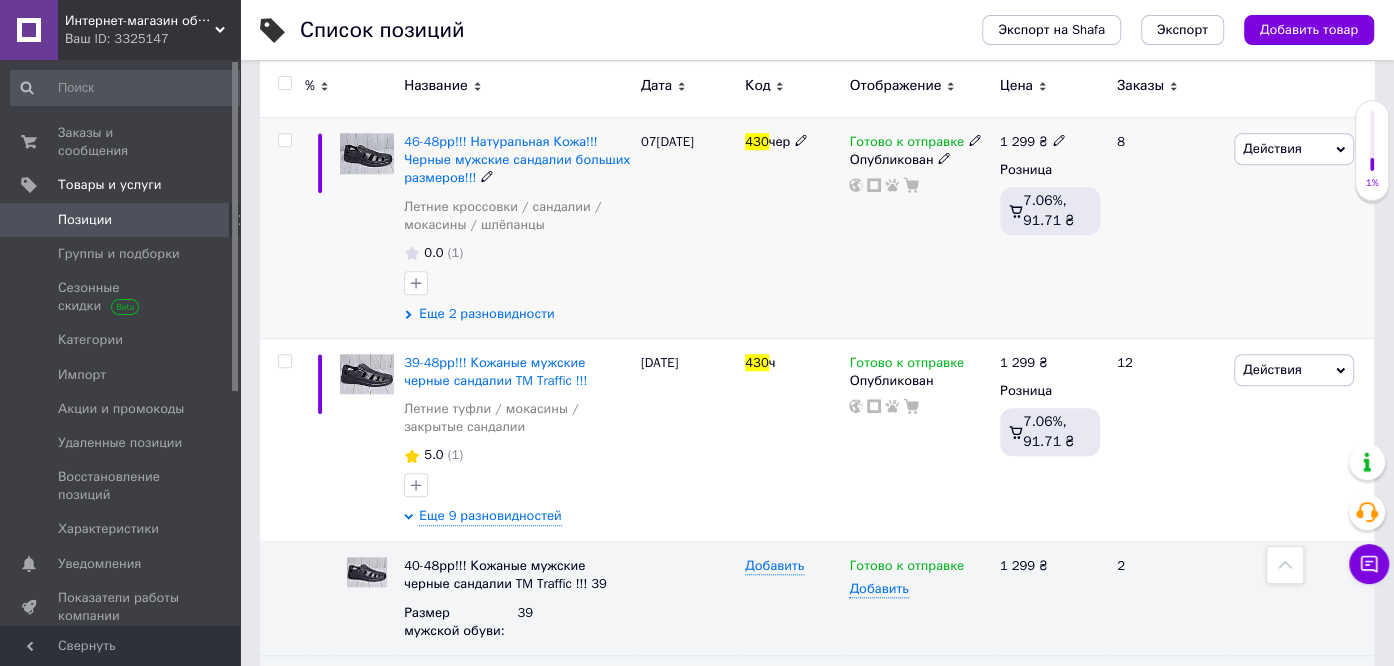 click on "Еще 2 разновидности" at bounding box center (486, 314) 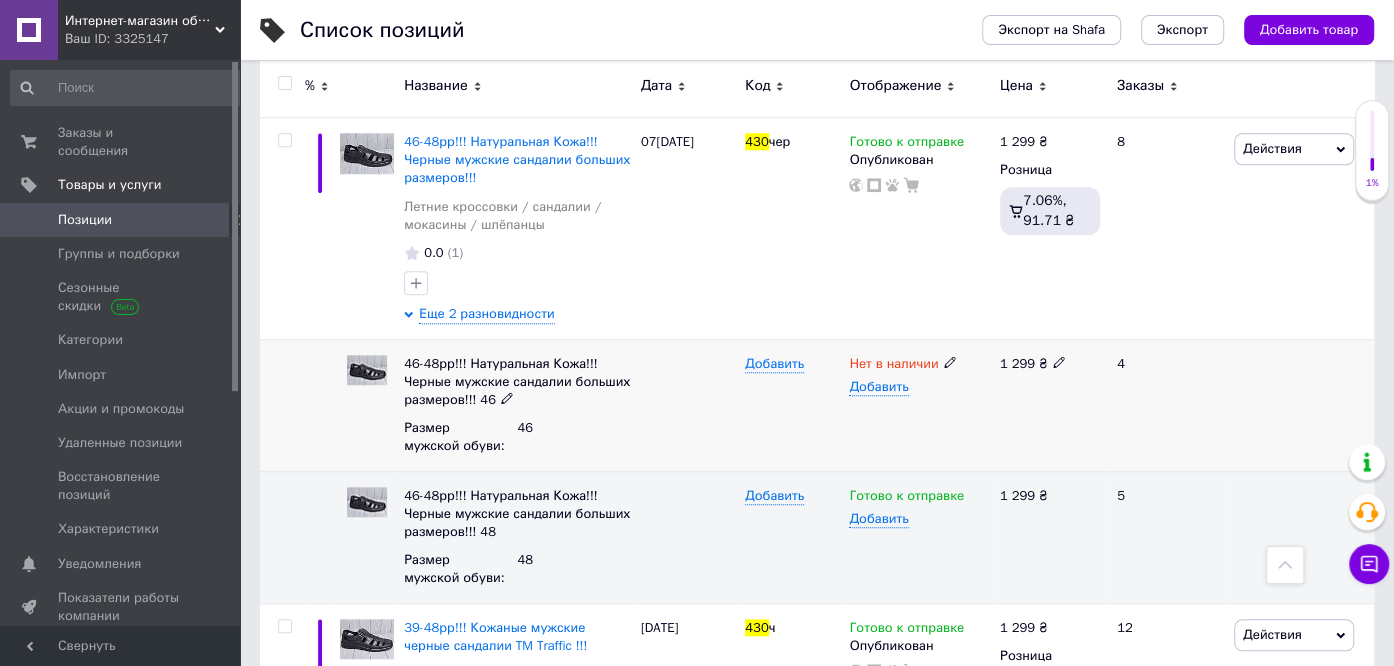 click 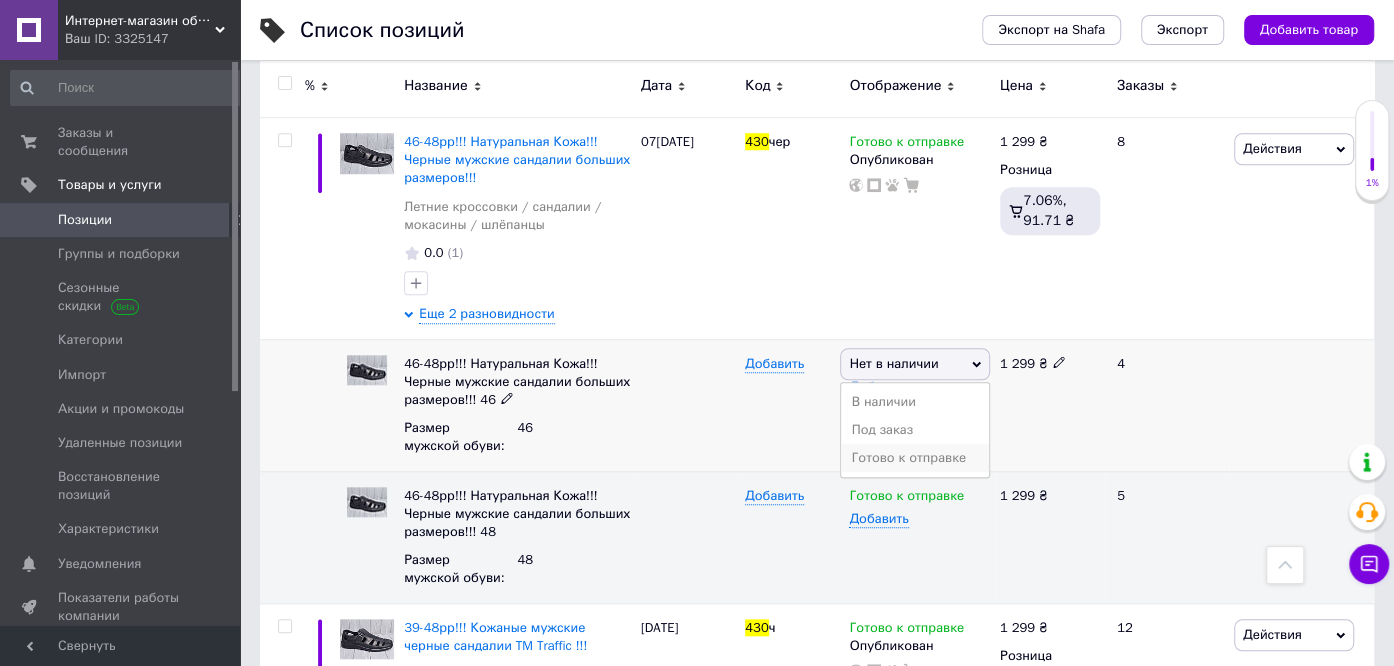 click on "Готово к отправке" at bounding box center [914, 458] 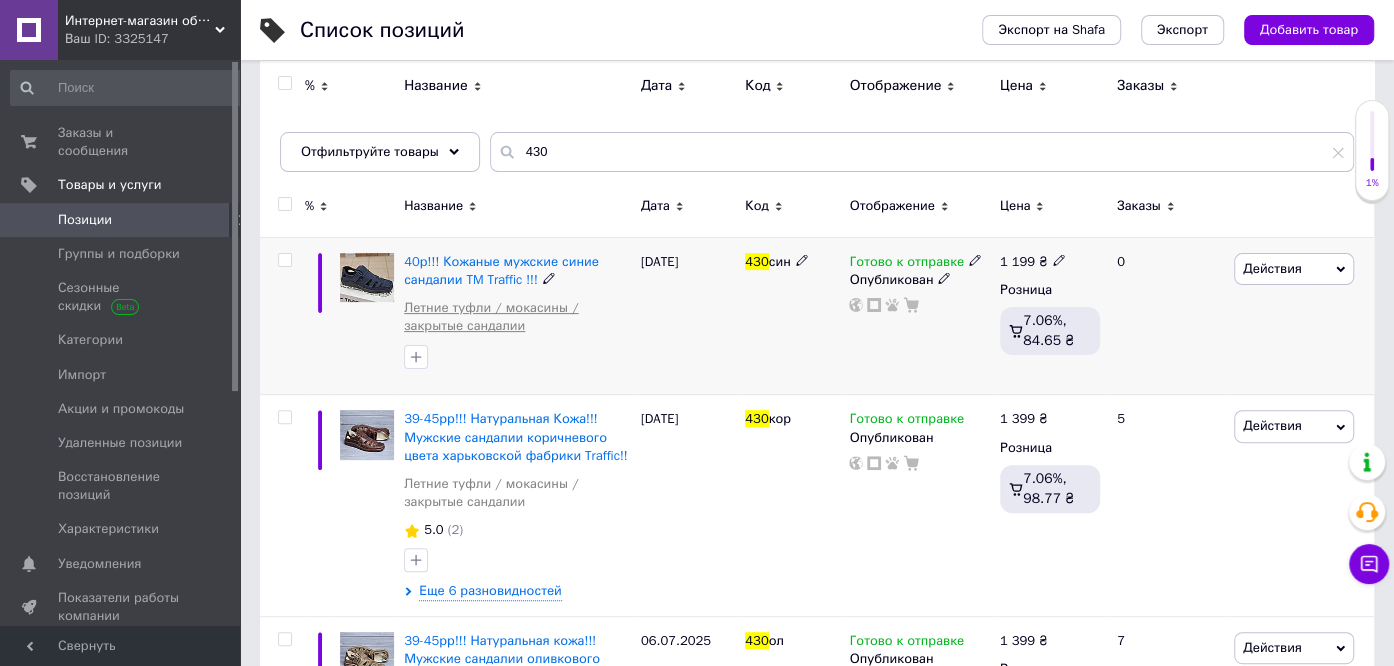 scroll, scrollTop: 617, scrollLeft: 0, axis: vertical 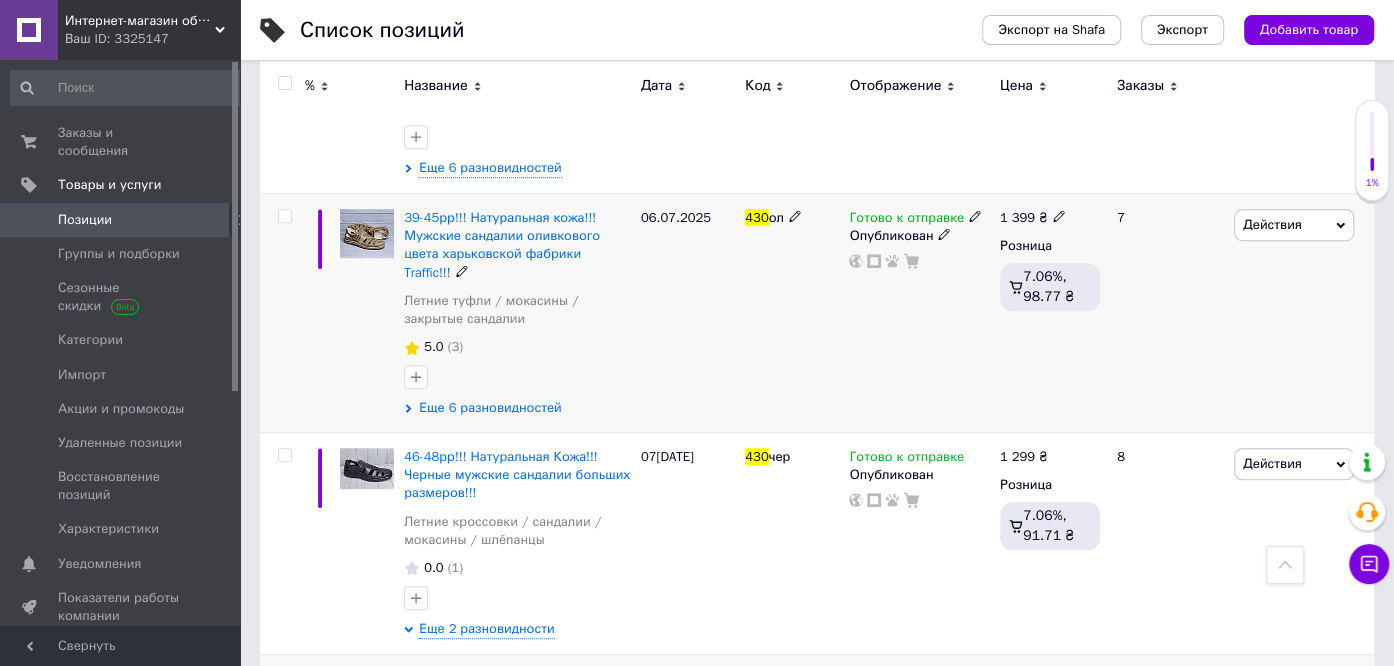 click on "Еще 6 разновидностей" at bounding box center (490, 408) 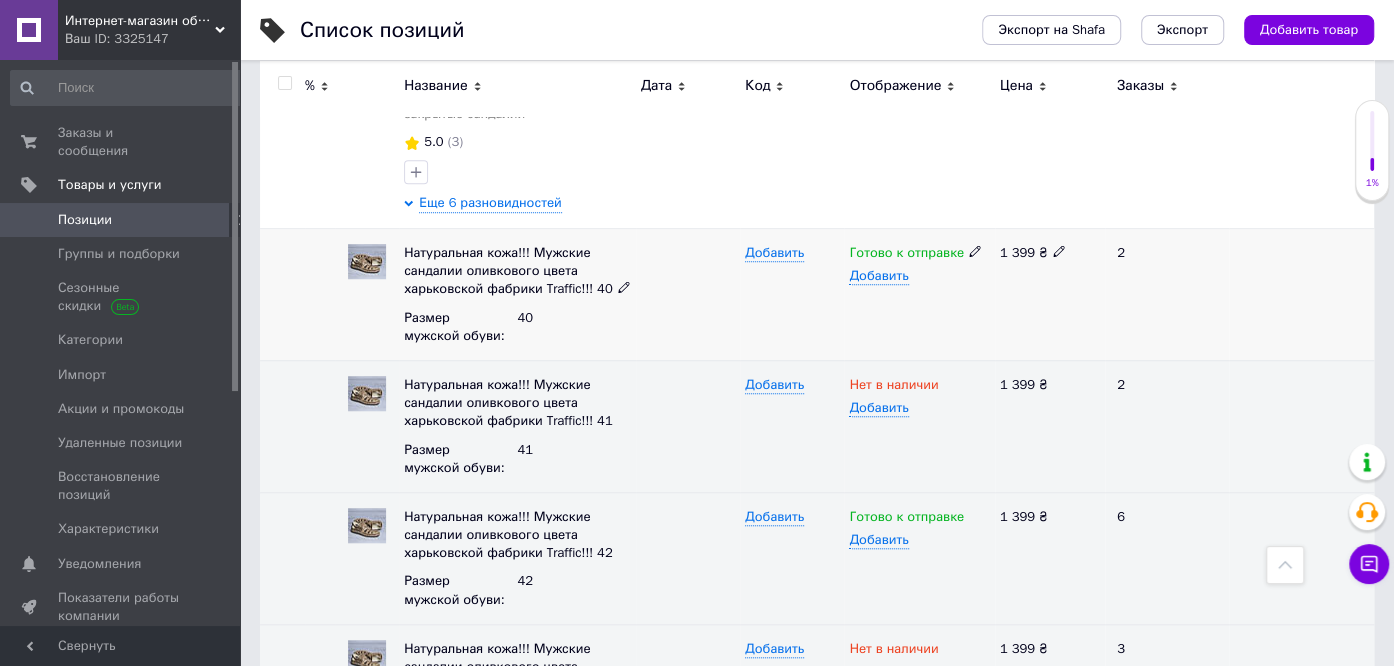 scroll, scrollTop: 828, scrollLeft: 0, axis: vertical 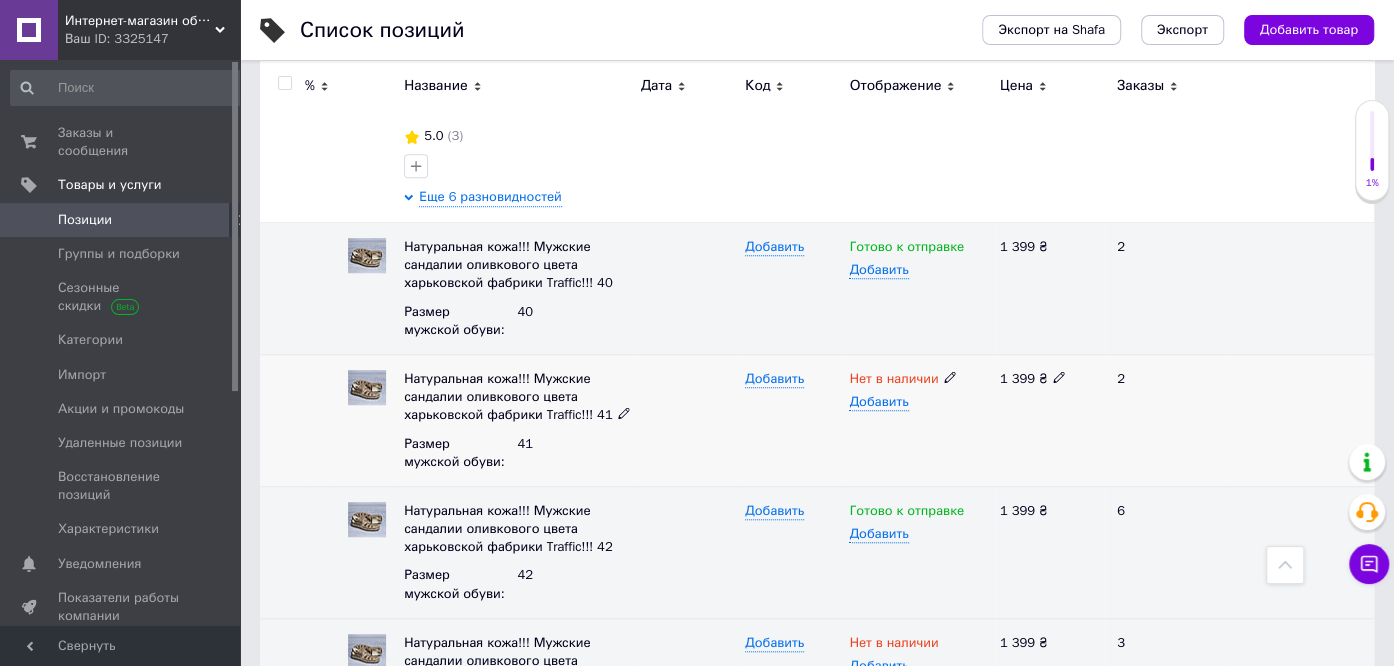 click 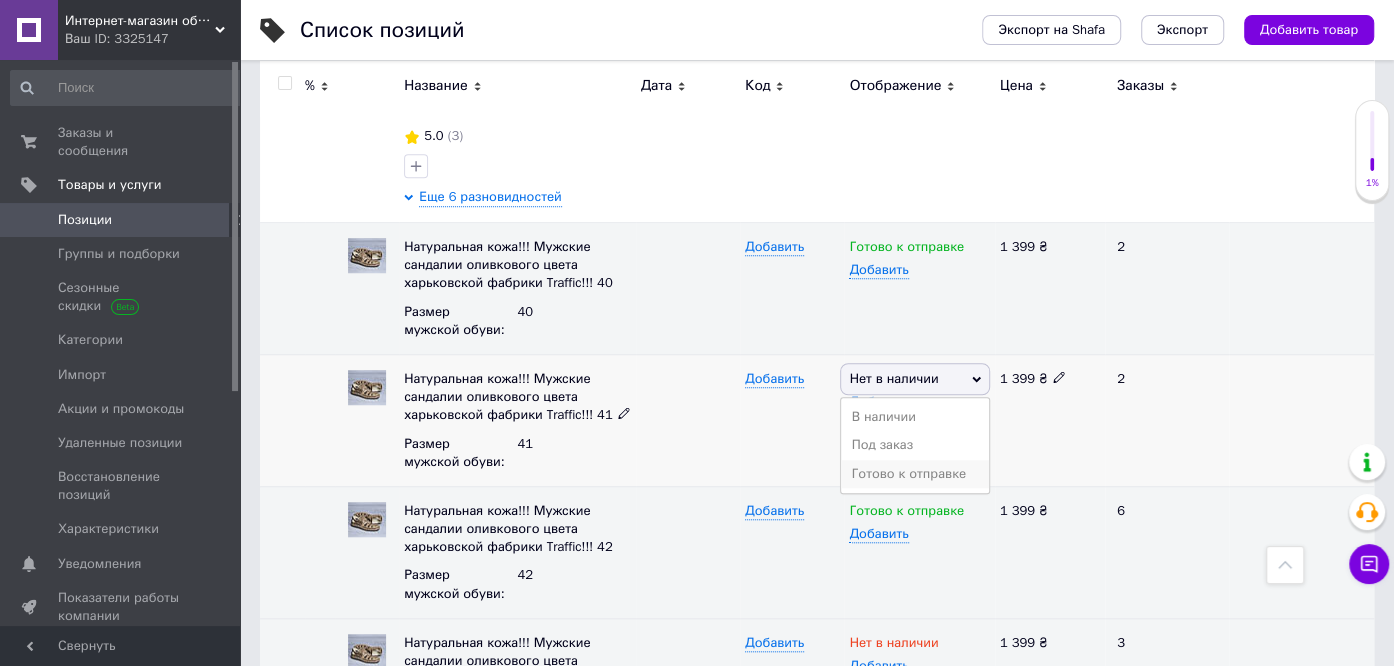click on "Готово к отправке" at bounding box center (914, 474) 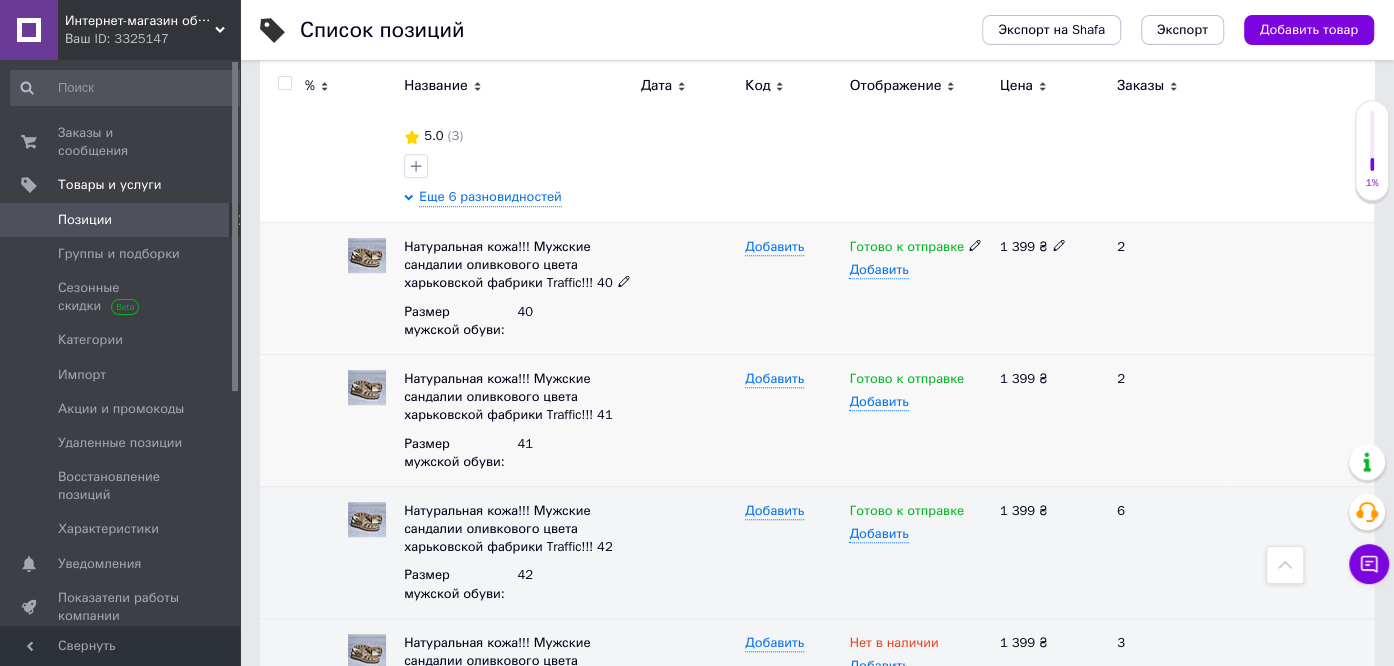 scroll, scrollTop: 1250, scrollLeft: 0, axis: vertical 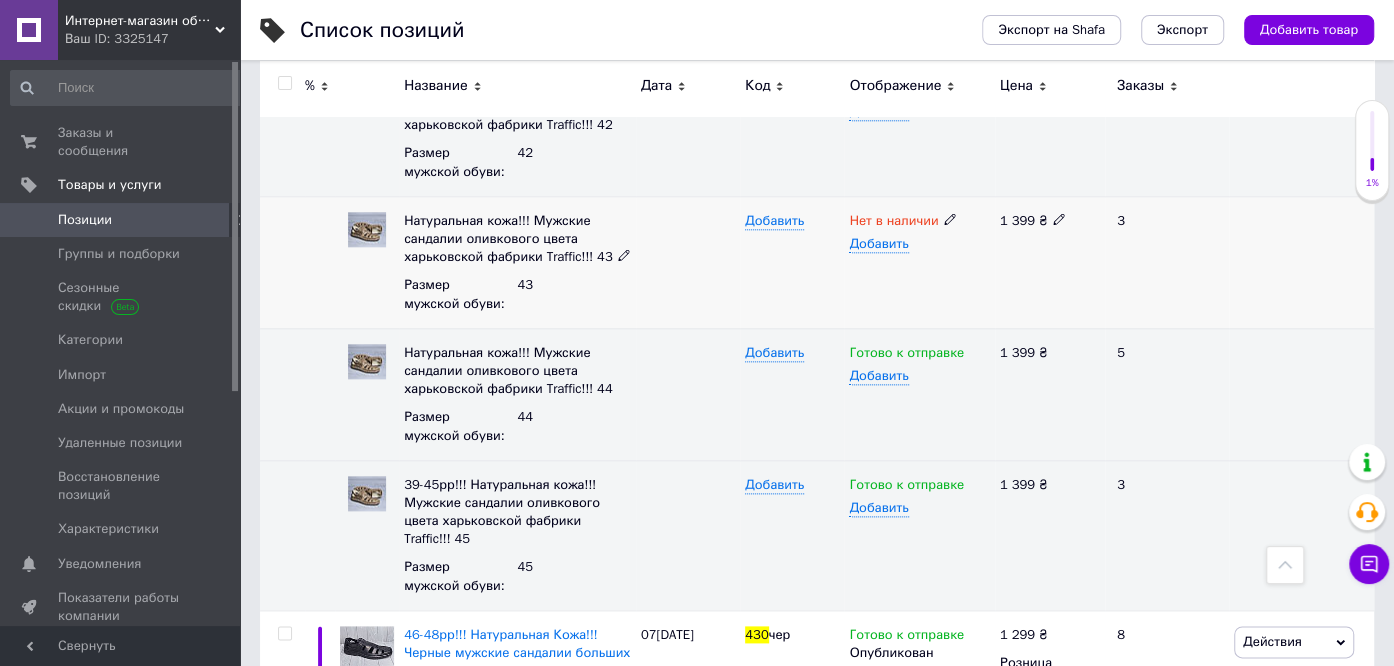 click 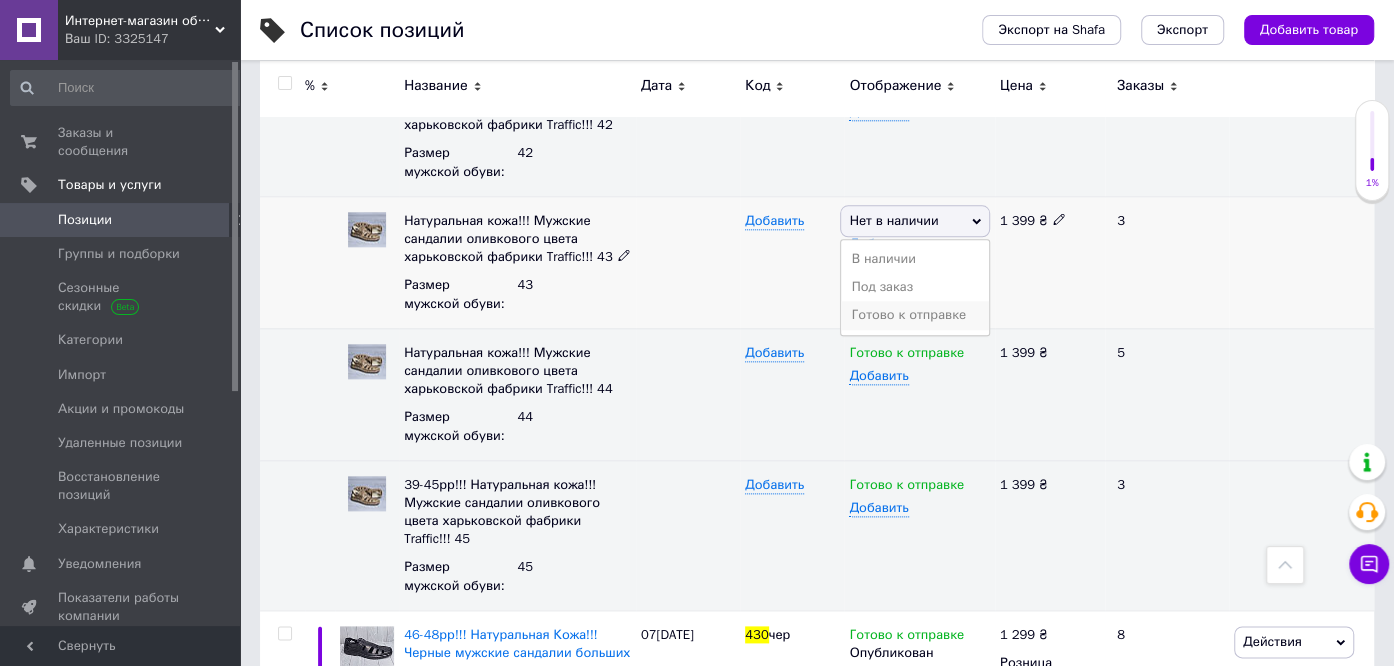 click on "Готово к отправке" at bounding box center [914, 315] 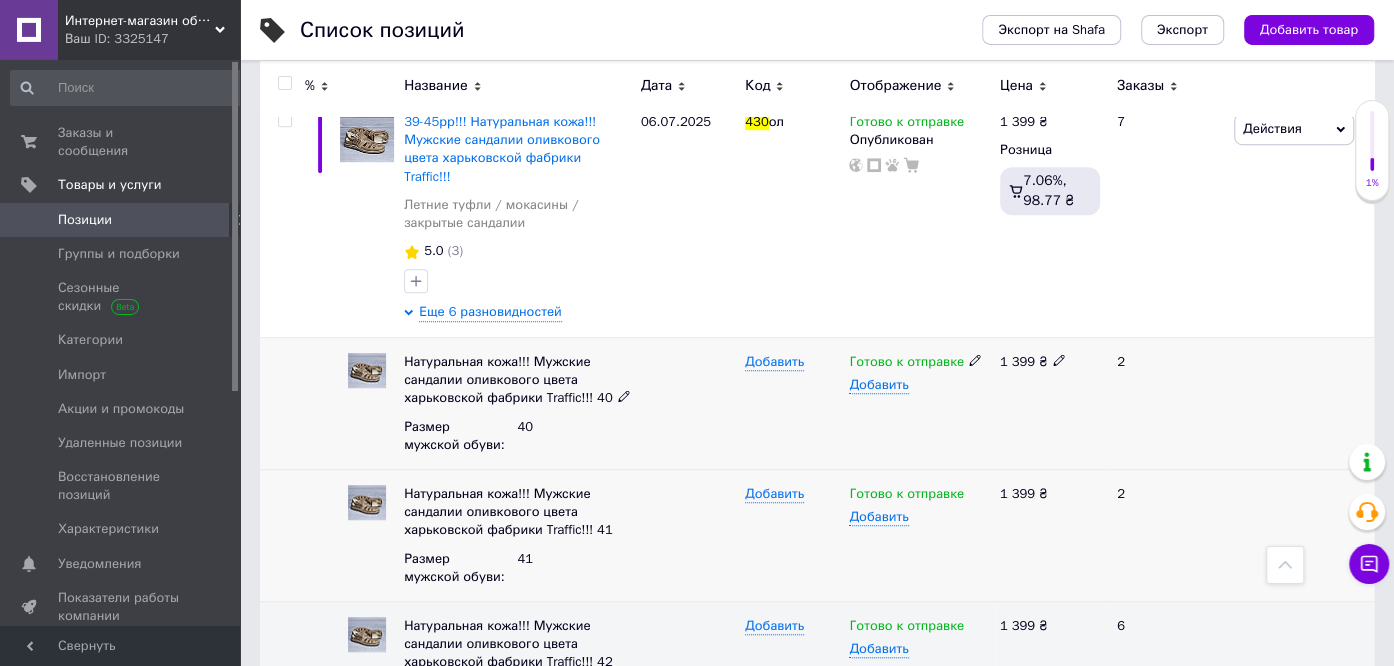 scroll, scrollTop: 511, scrollLeft: 0, axis: vertical 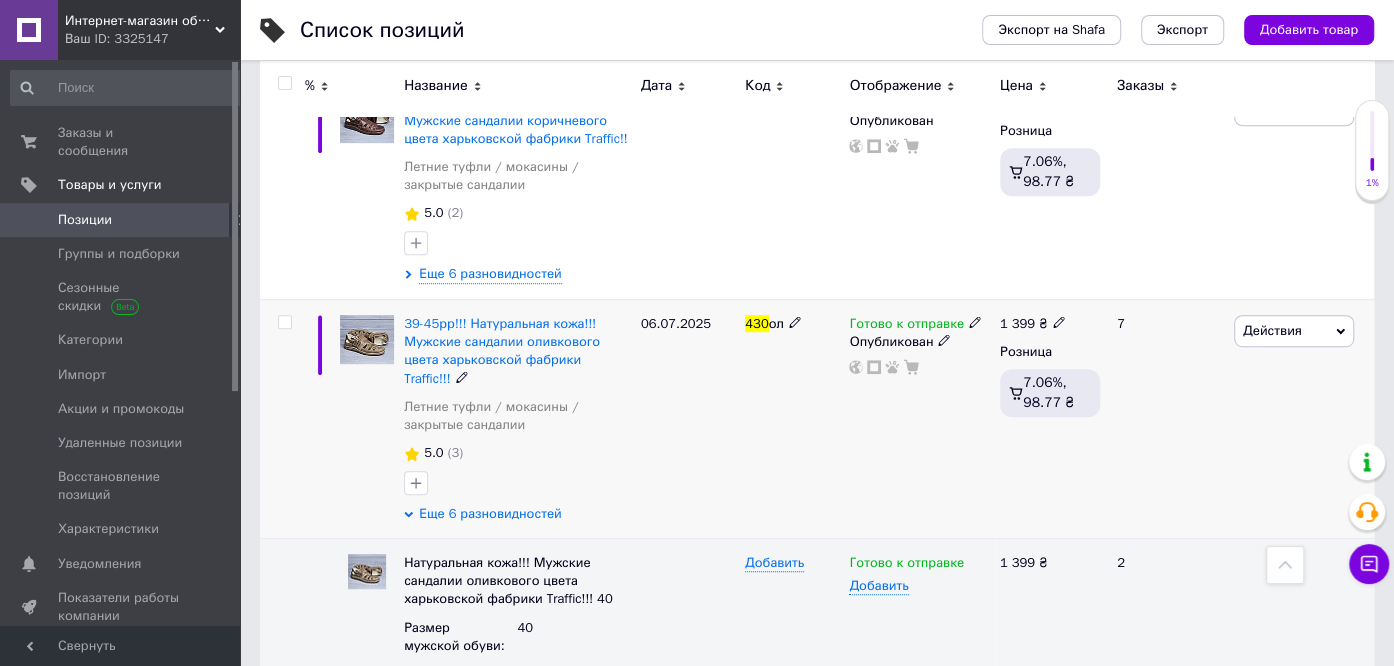 click on "Еще 6 разновидностей" at bounding box center (490, 514) 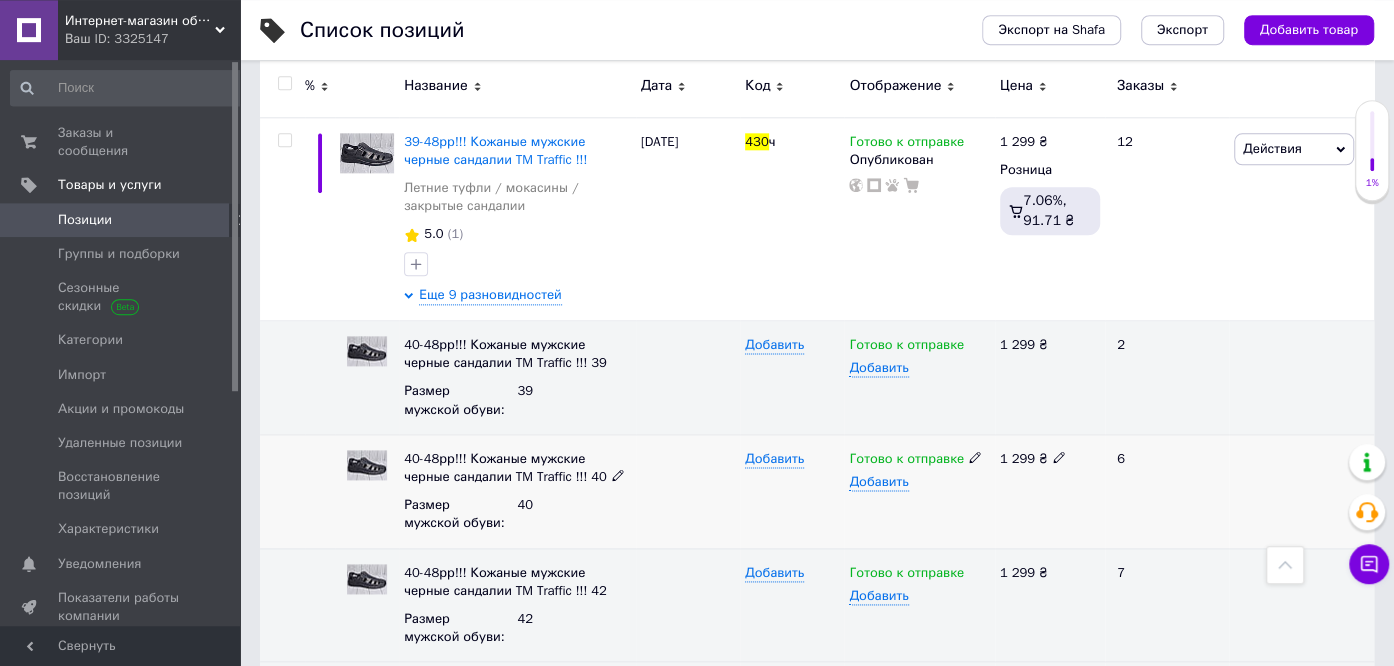scroll, scrollTop: 1356, scrollLeft: 0, axis: vertical 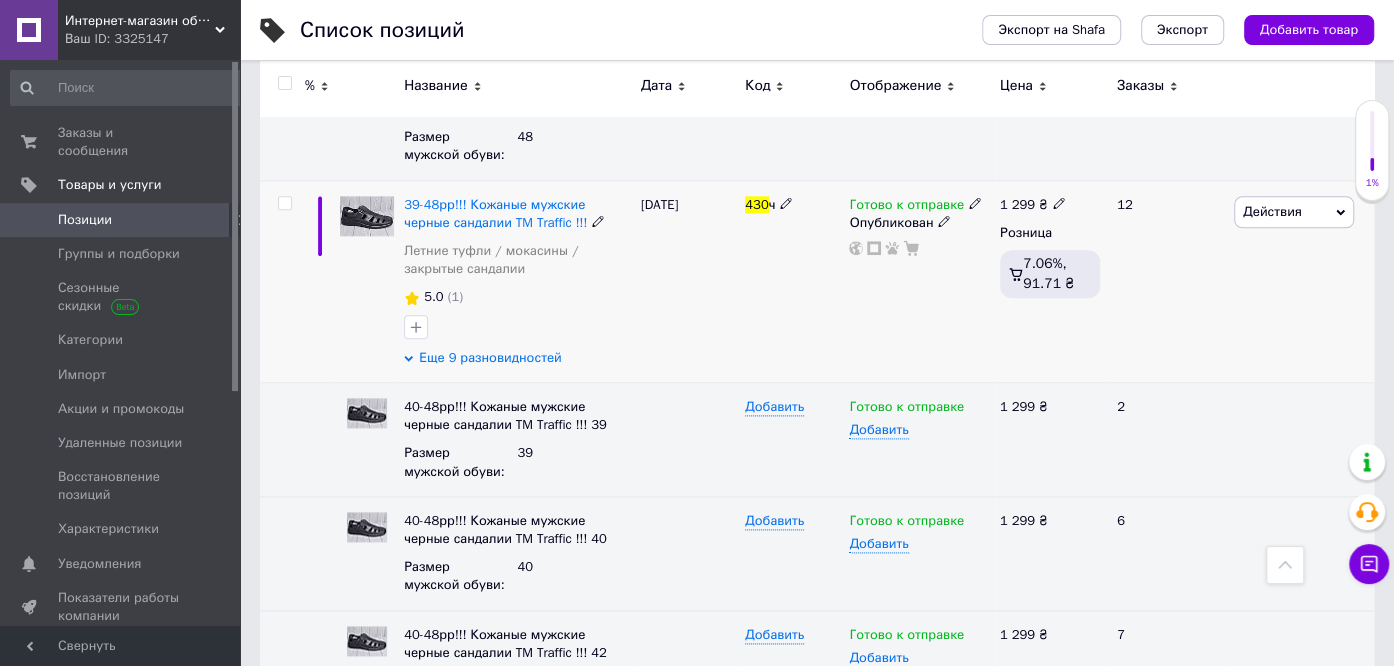 click on "Еще 9 разновидностей" at bounding box center [490, 358] 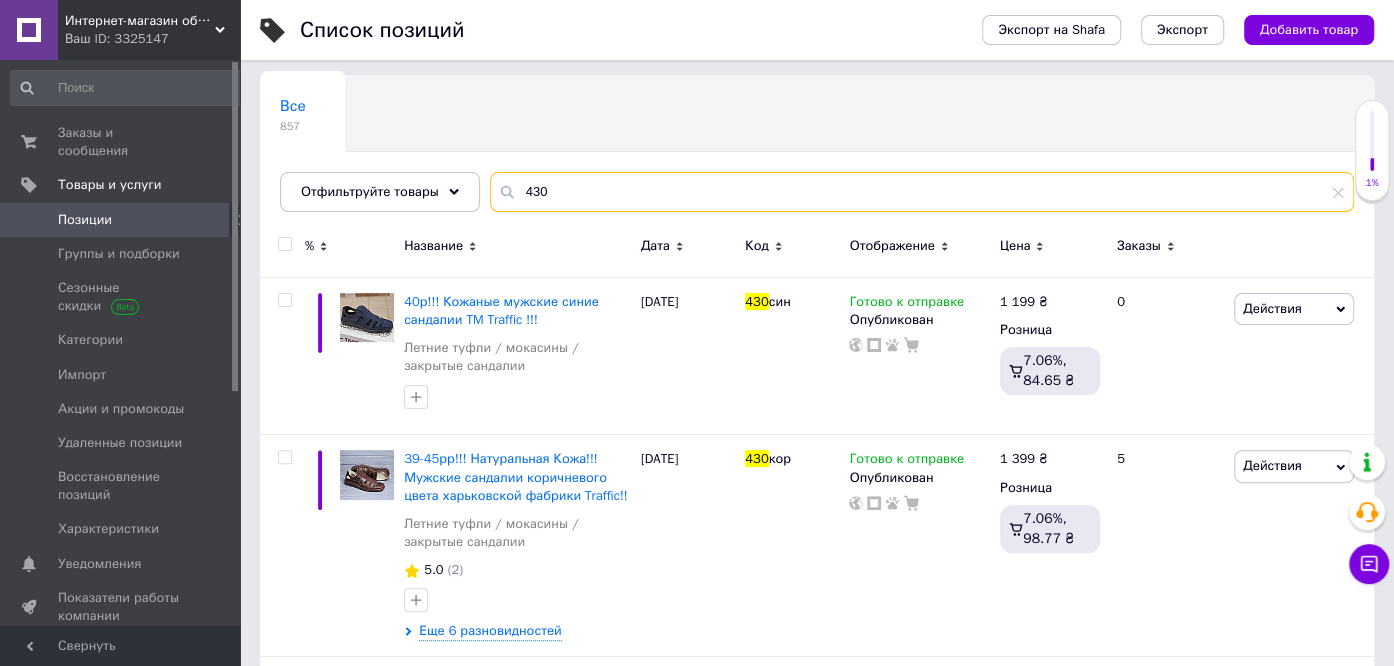 click on "430" at bounding box center [922, 192] 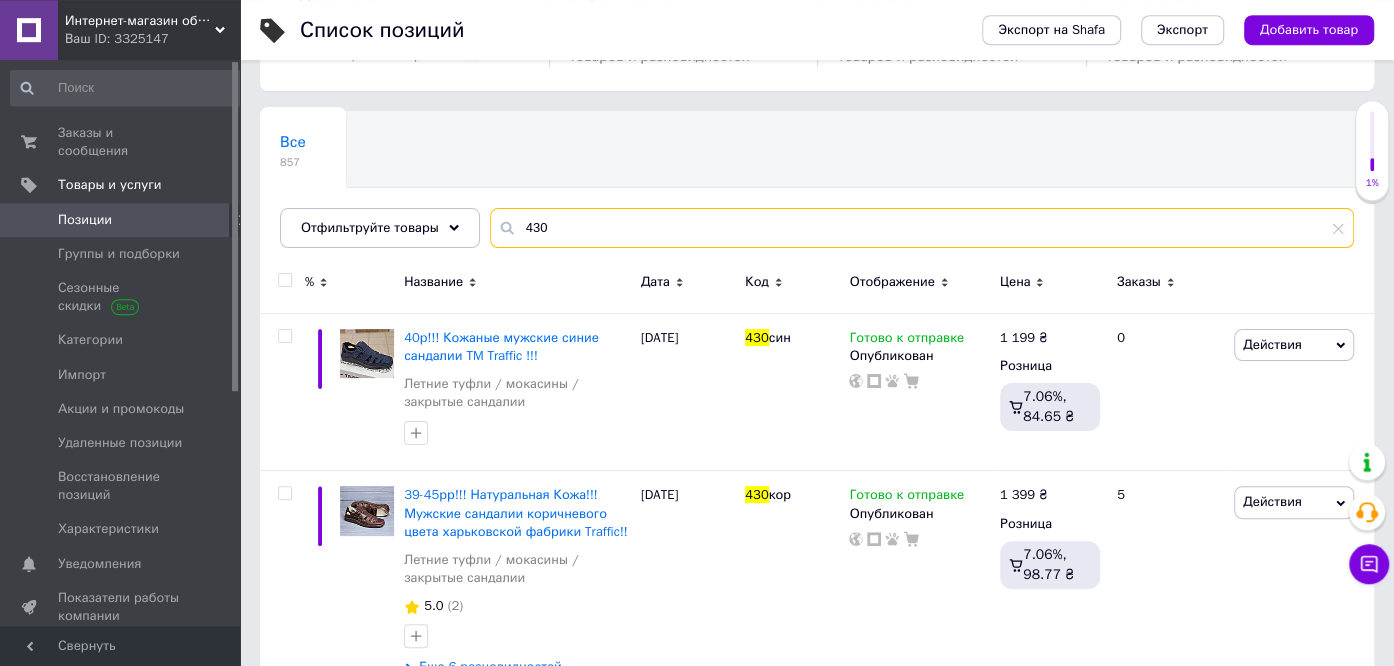 scroll, scrollTop: 48, scrollLeft: 0, axis: vertical 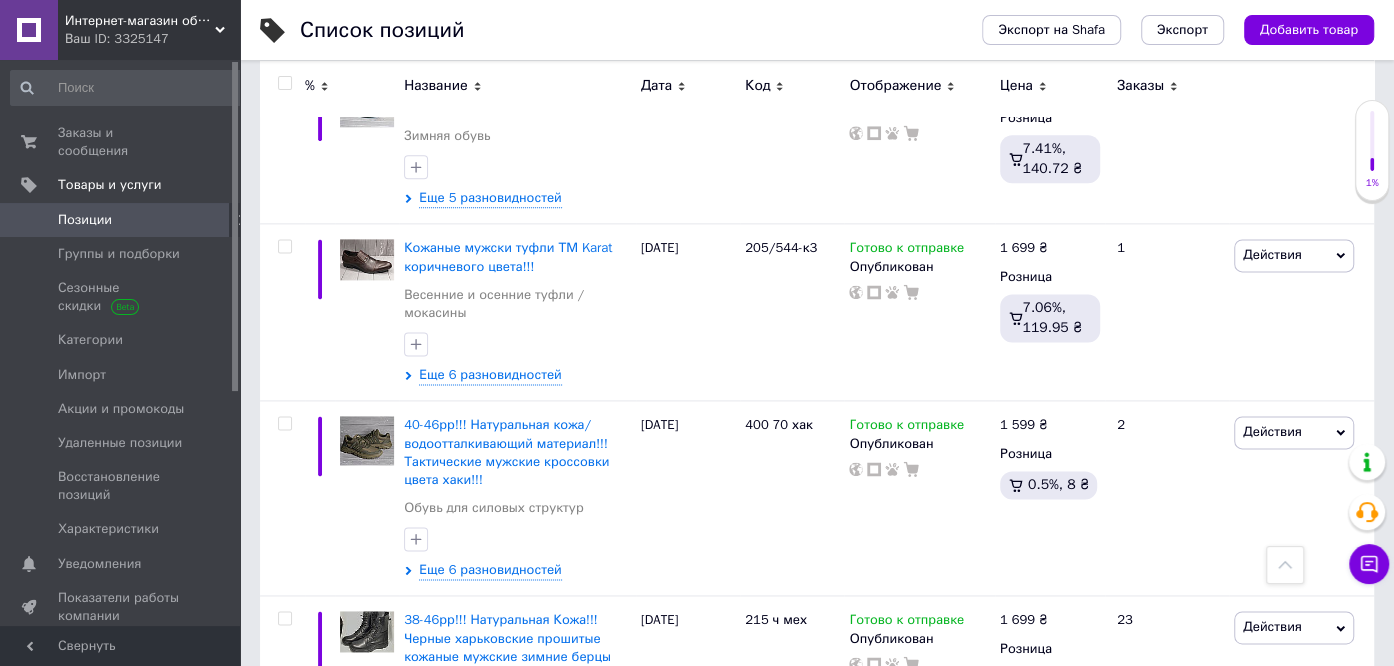 type on "436" 